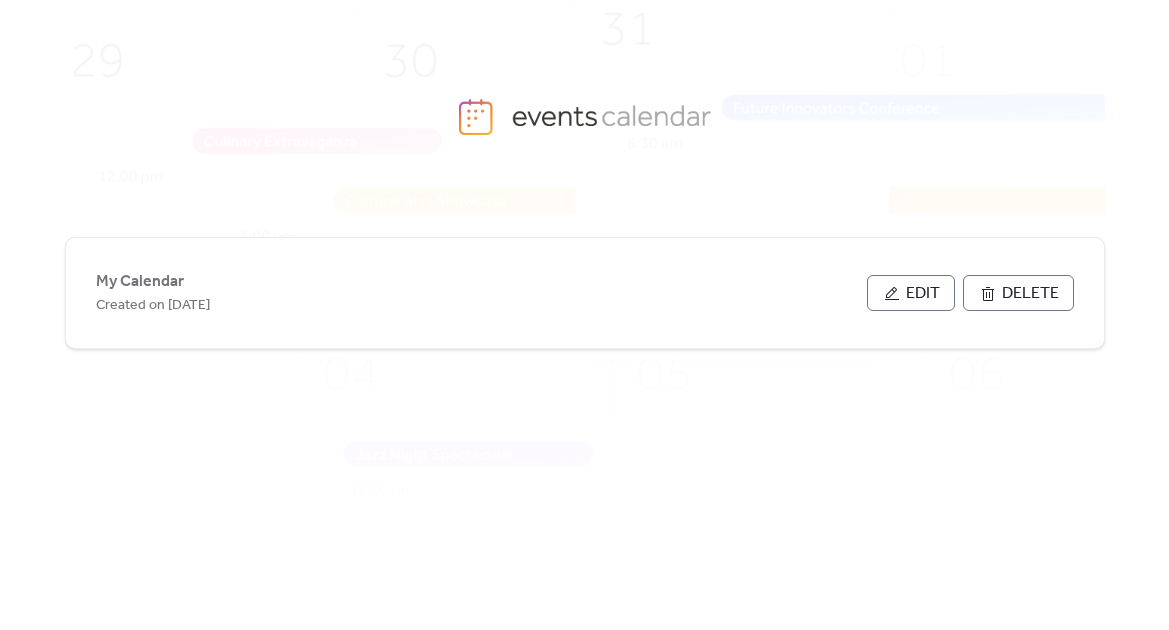 scroll, scrollTop: 0, scrollLeft: 0, axis: both 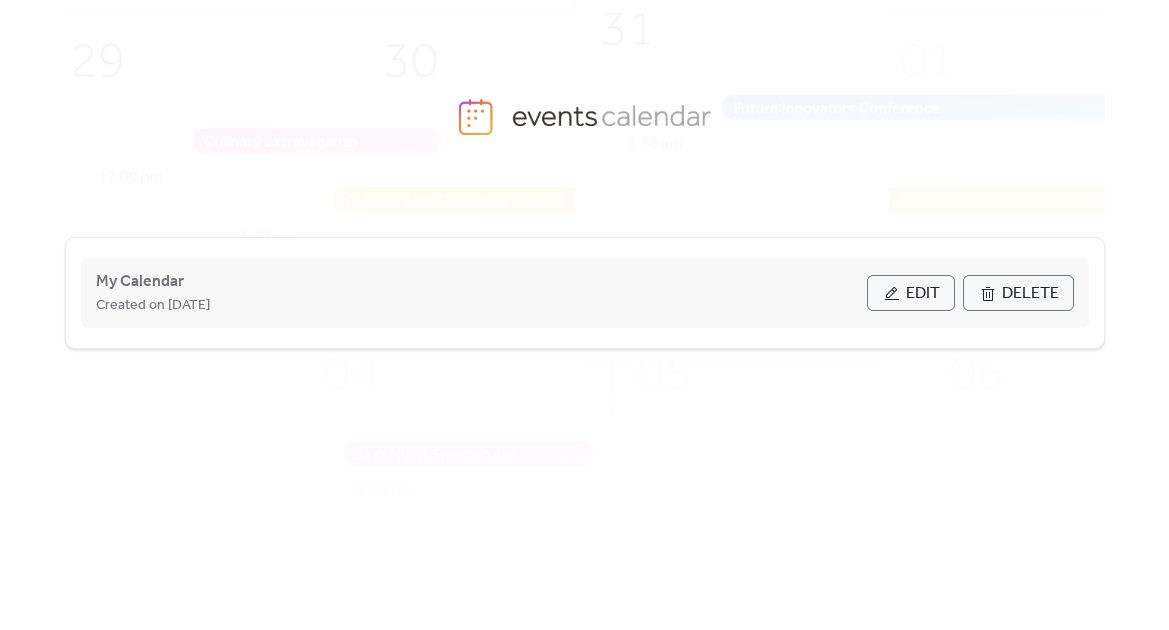click on "Edit" at bounding box center (911, 293) 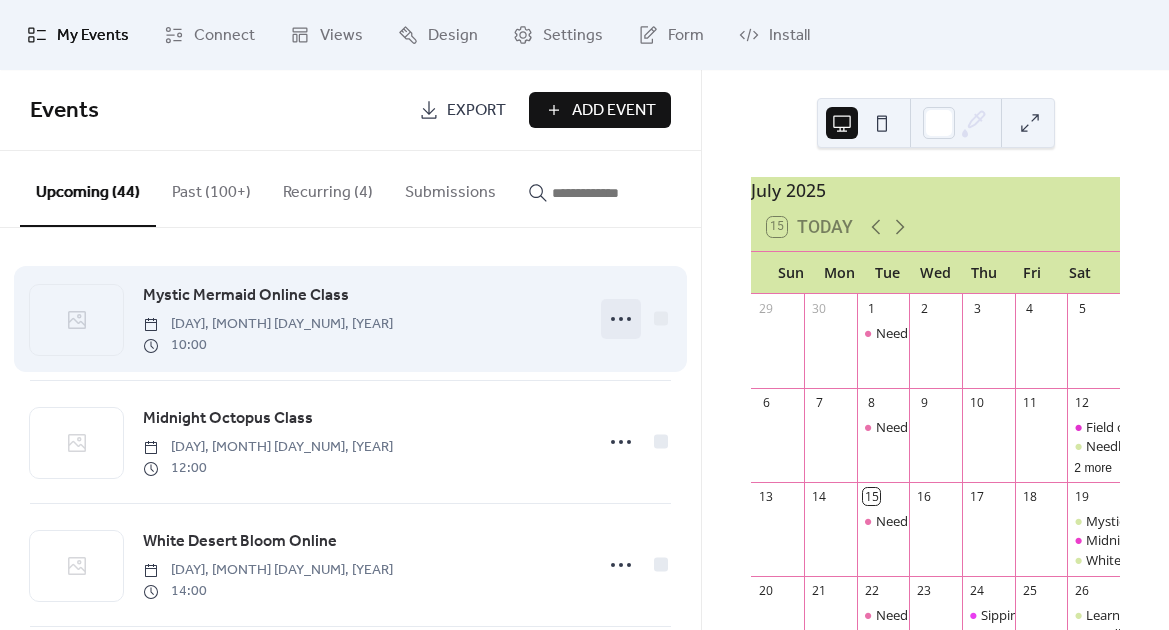 click 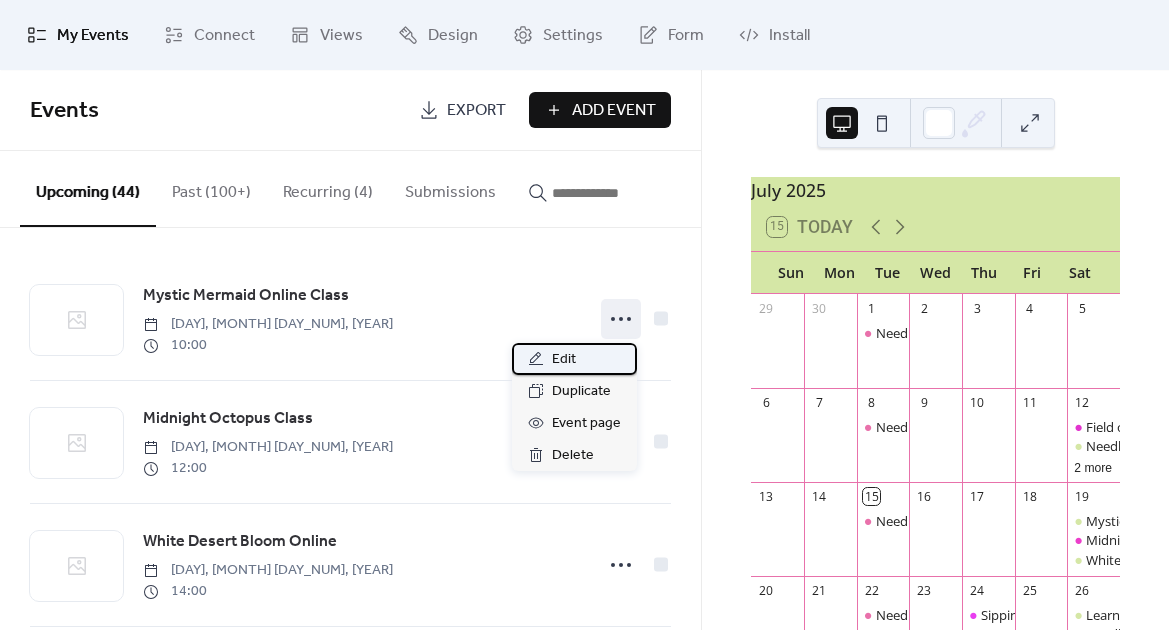 click on "Edit" at bounding box center (564, 360) 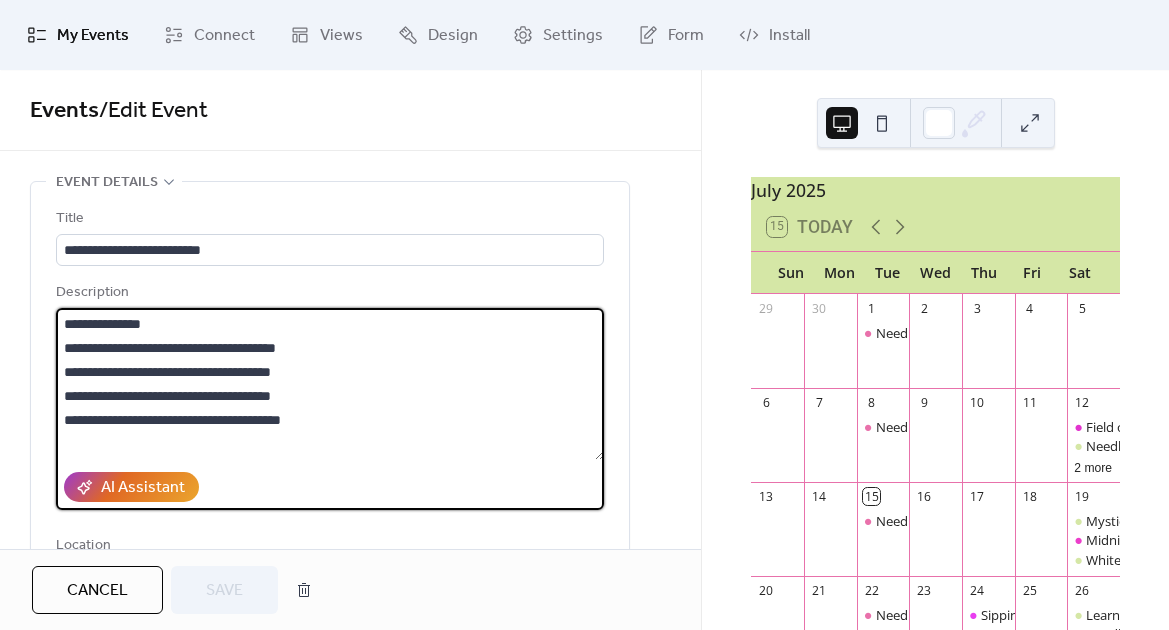 drag, startPoint x: 163, startPoint y: 397, endPoint x: 124, endPoint y: 399, distance: 39.051247 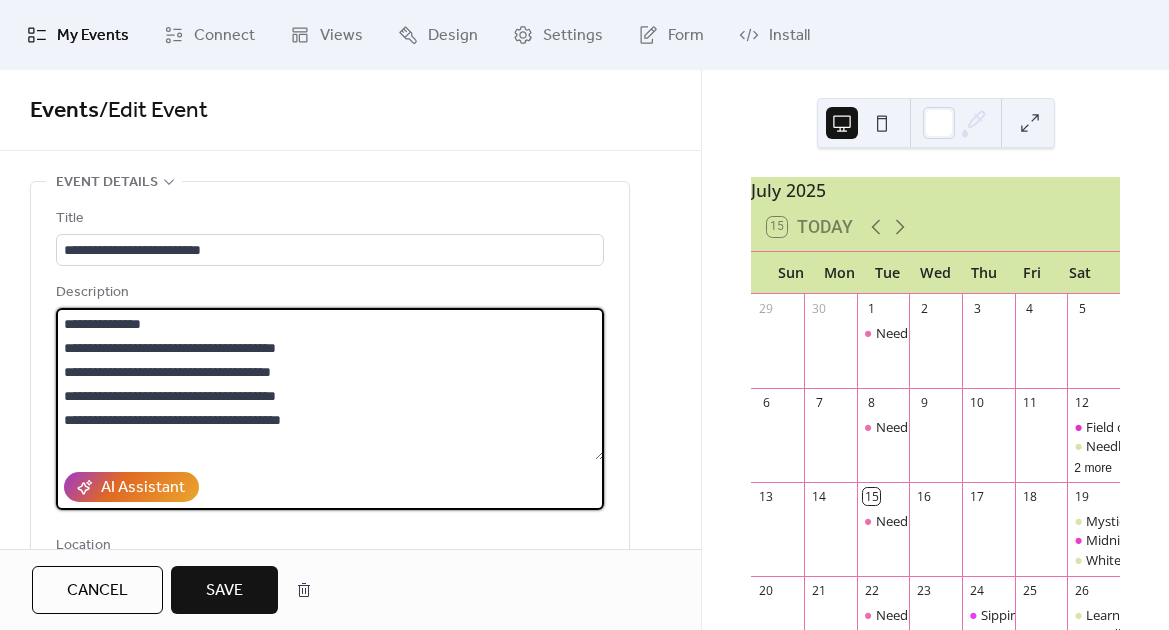 click on "**********" at bounding box center [330, 384] 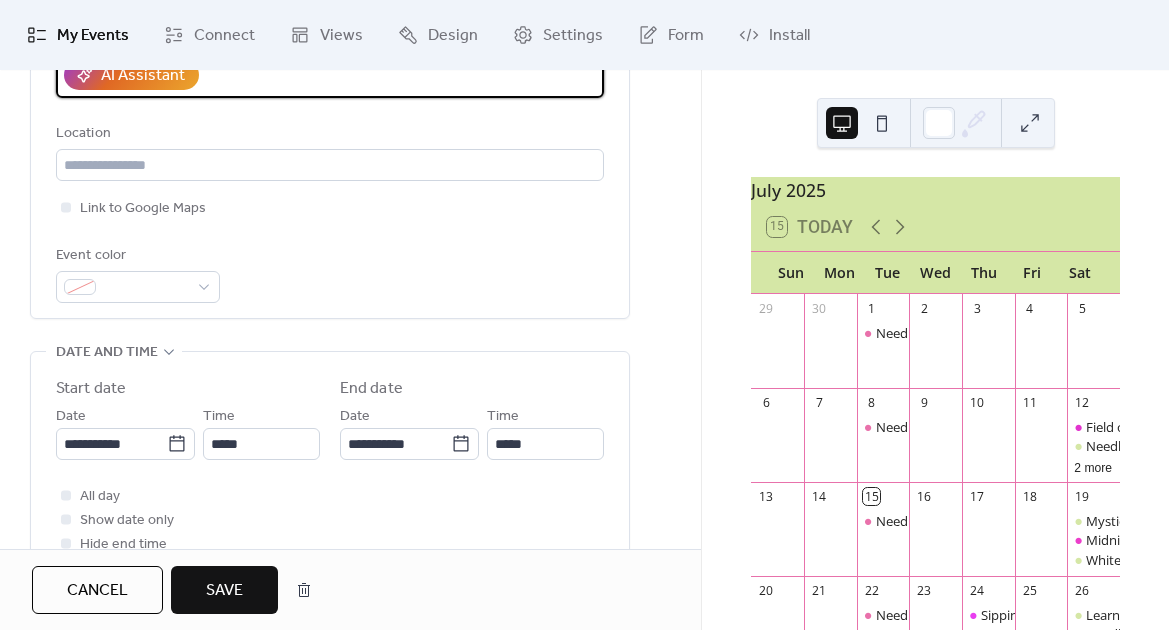 scroll, scrollTop: 461, scrollLeft: 0, axis: vertical 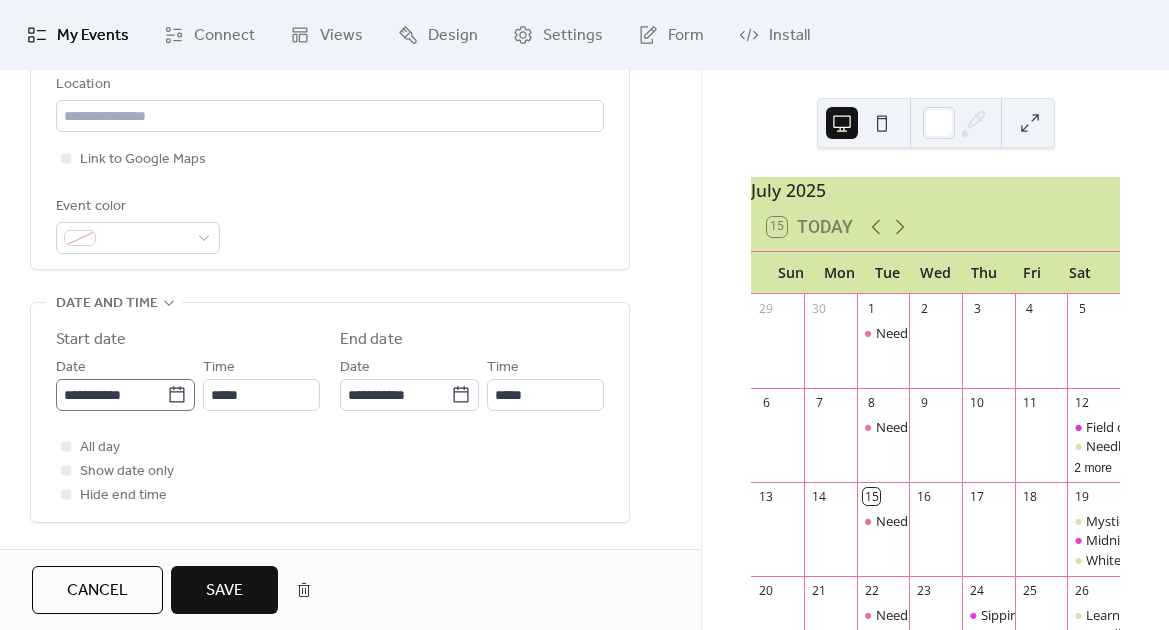 type on "**********" 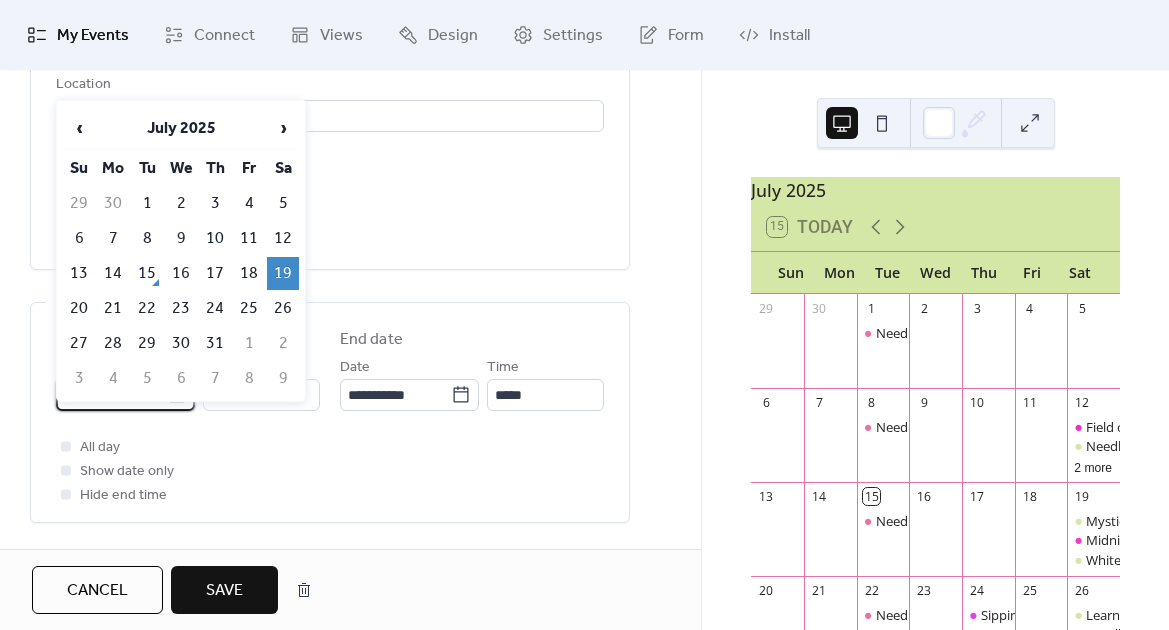 click on "**********" at bounding box center (111, 395) 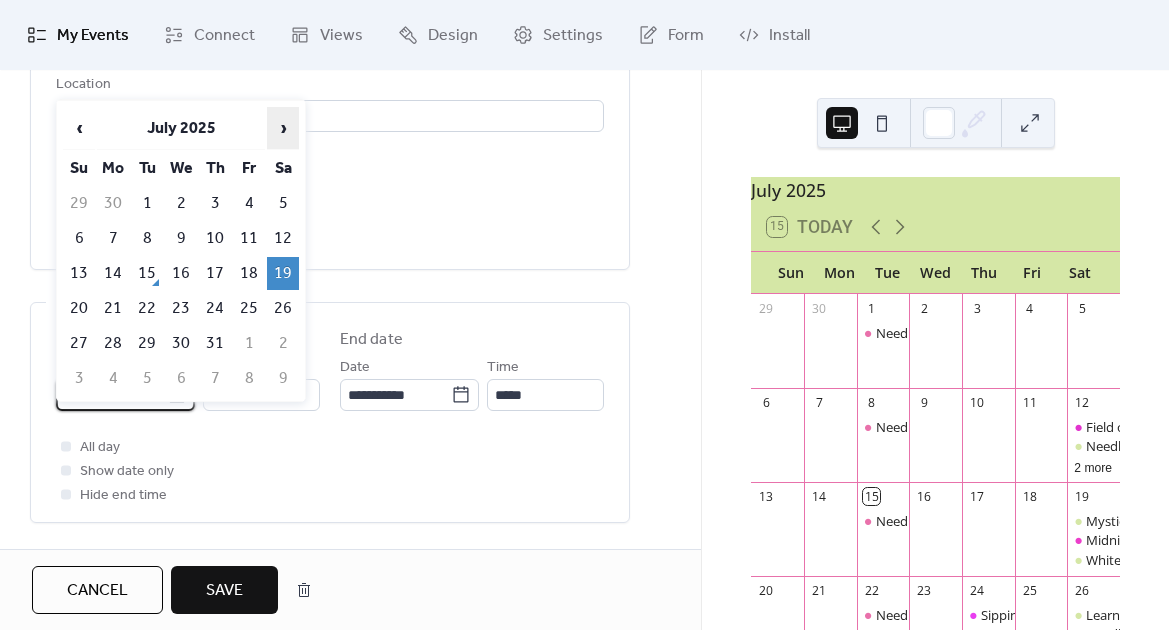 click on "›" at bounding box center [283, 128] 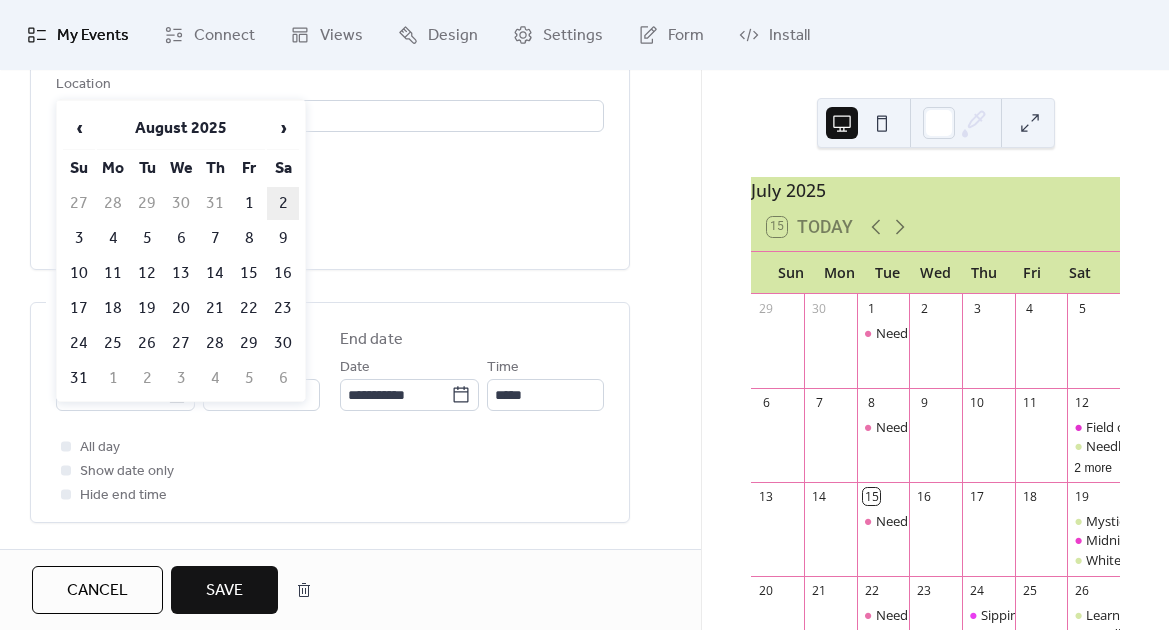 click on "2" at bounding box center (283, 203) 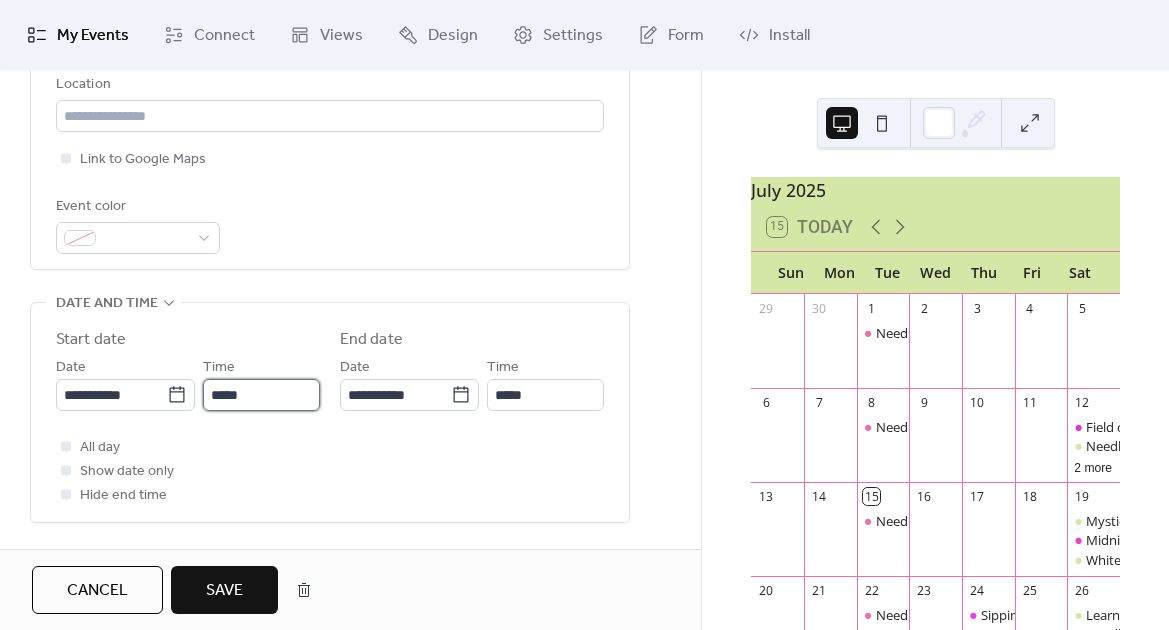 click on "*****" at bounding box center (261, 395) 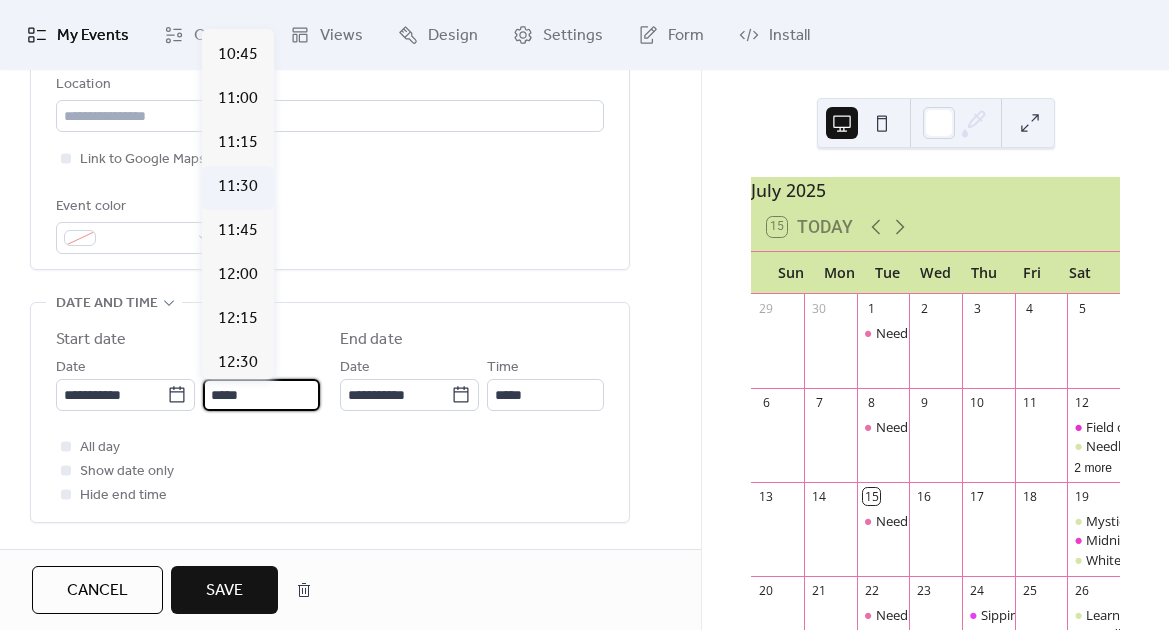 scroll, scrollTop: 1887, scrollLeft: 0, axis: vertical 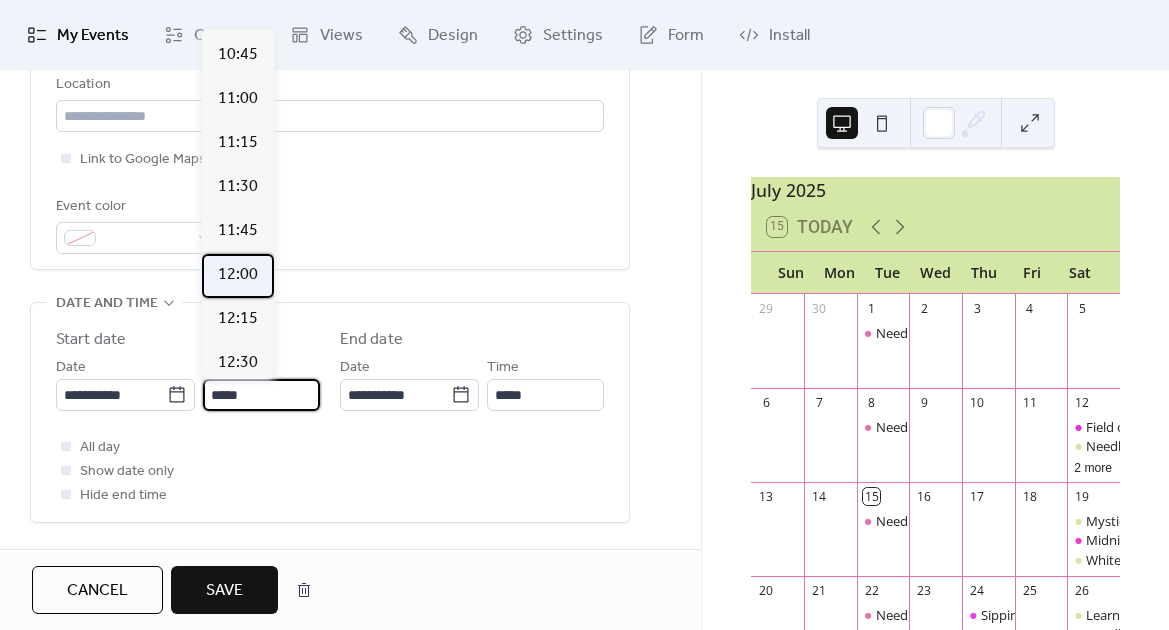 click on "12:00" at bounding box center (238, 275) 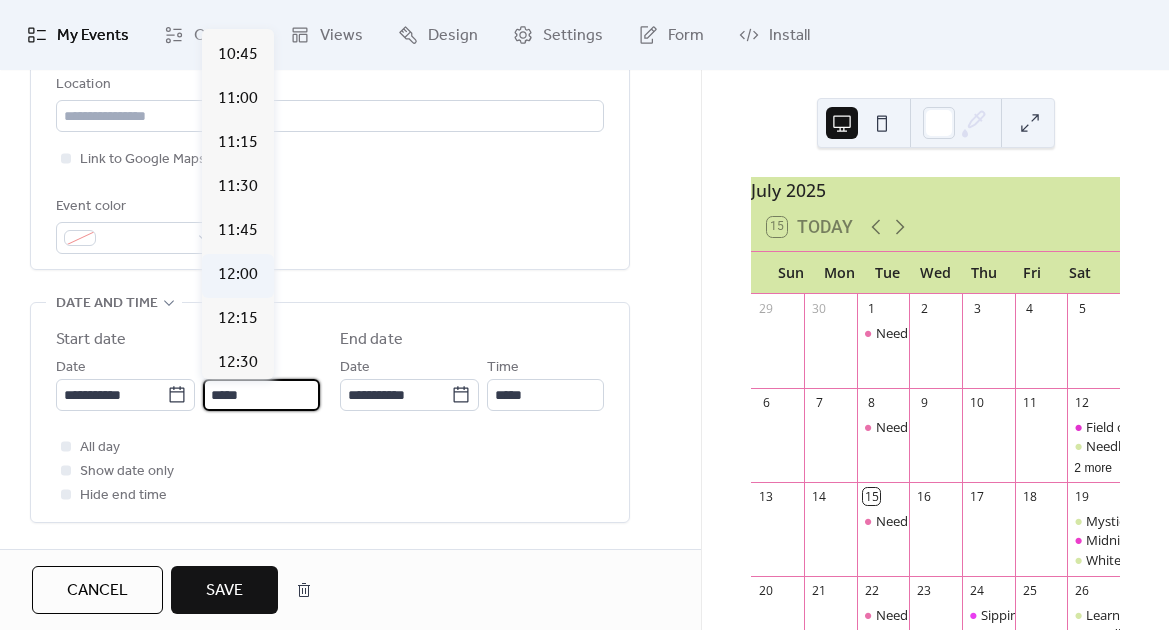 type on "*****" 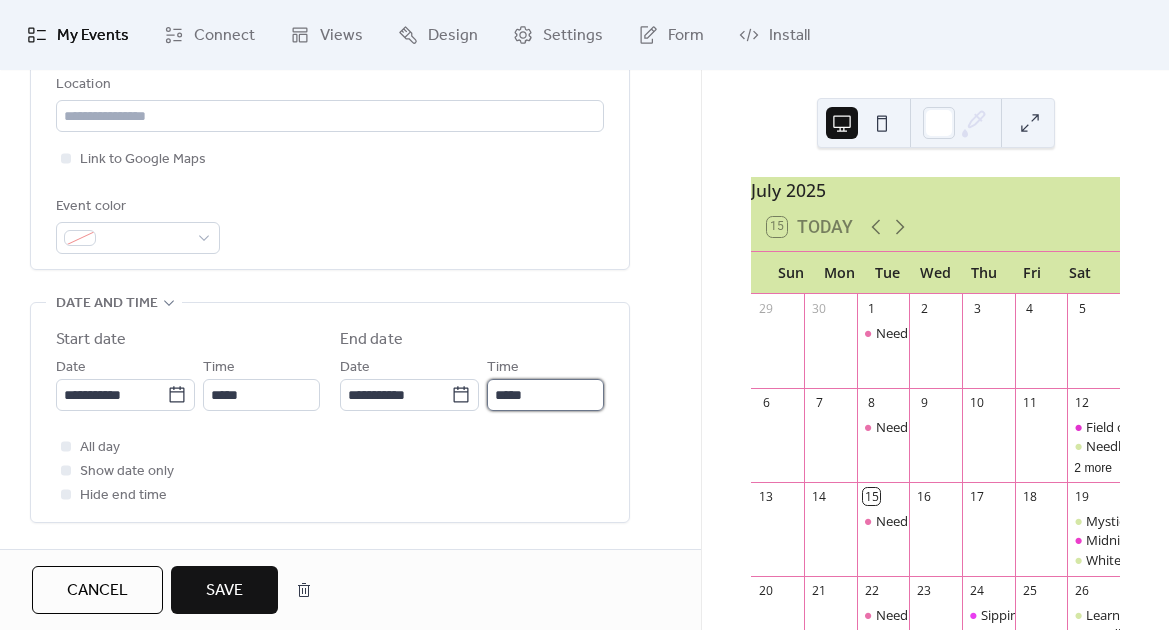 click on "*****" at bounding box center [545, 395] 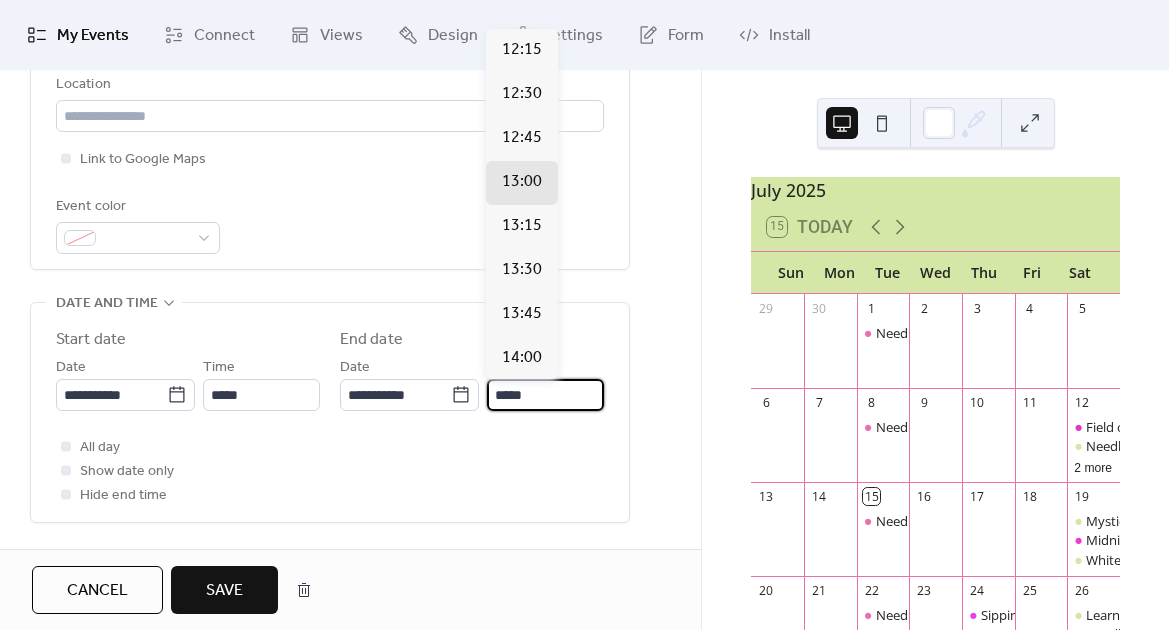 click on "All day Show date only Hide end time" at bounding box center (330, 471) 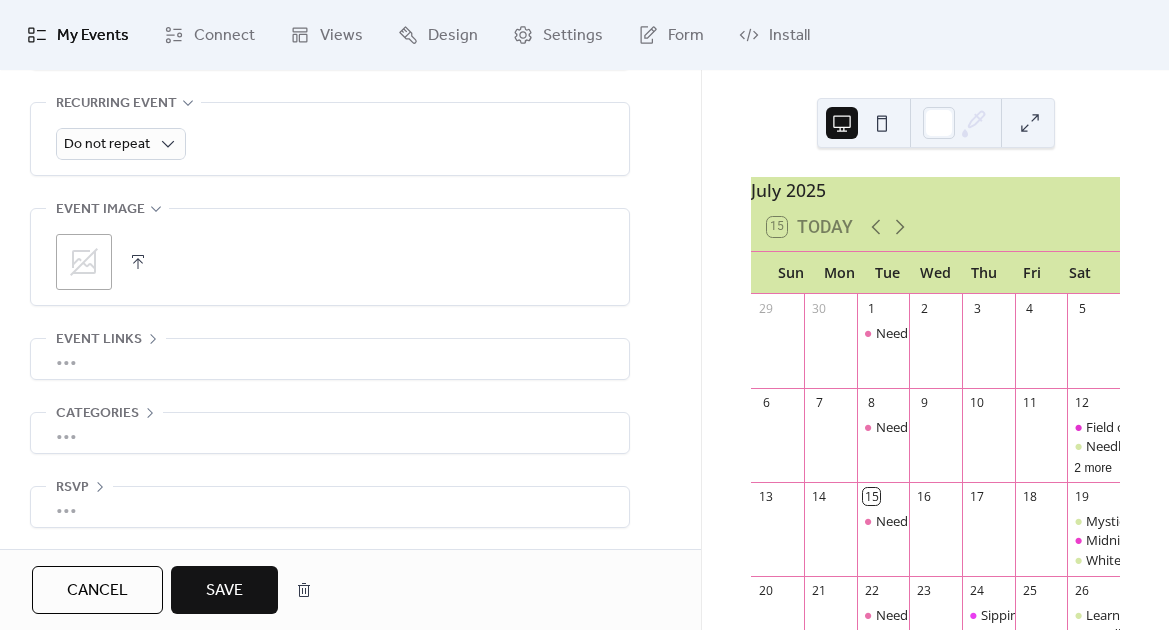 scroll, scrollTop: 917, scrollLeft: 0, axis: vertical 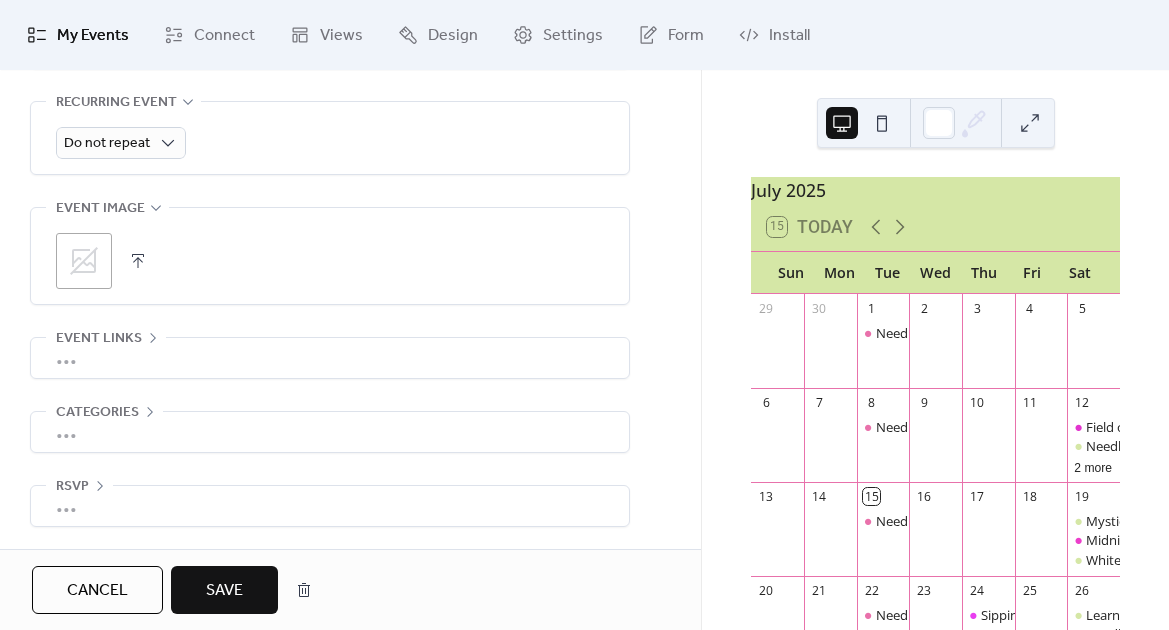 click on "Save" at bounding box center [224, 591] 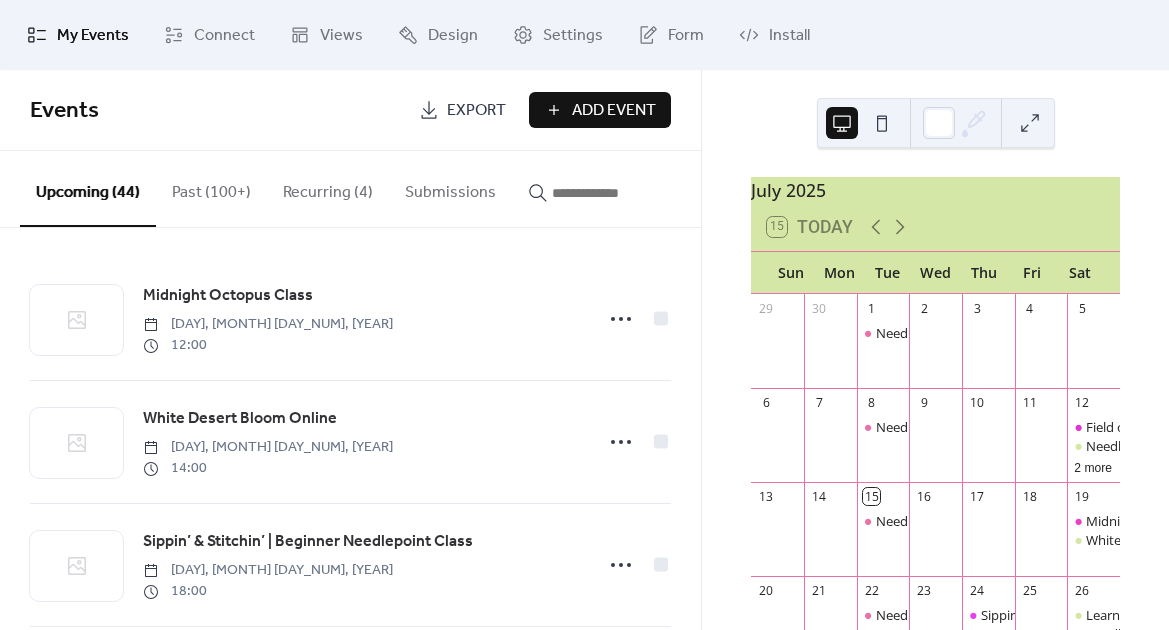 click 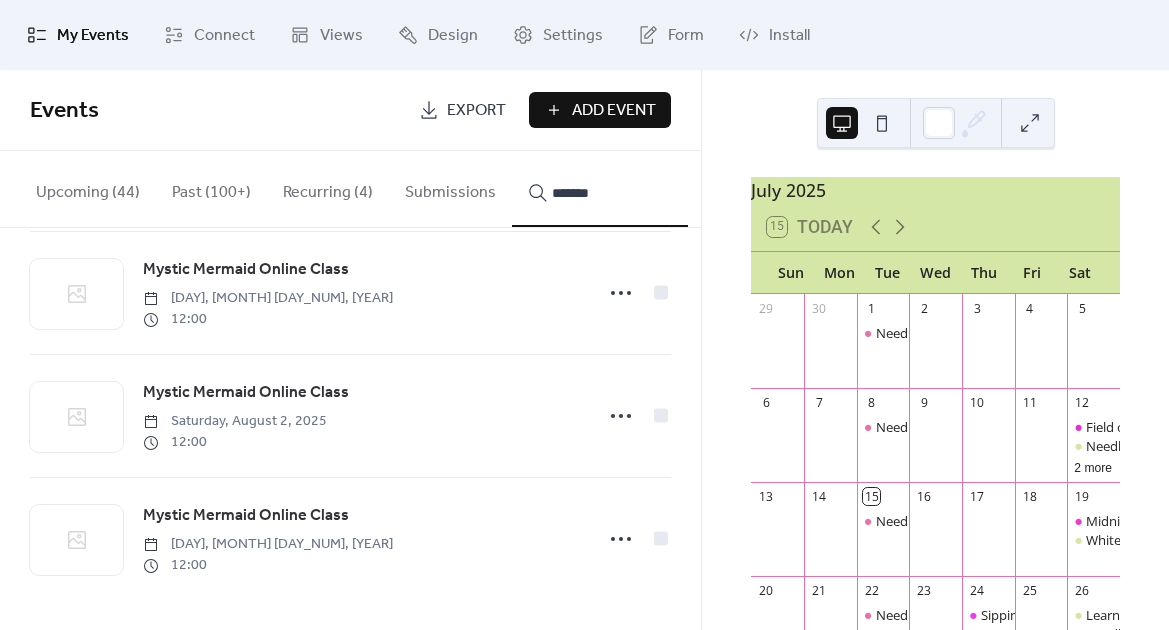 scroll, scrollTop: 151, scrollLeft: 0, axis: vertical 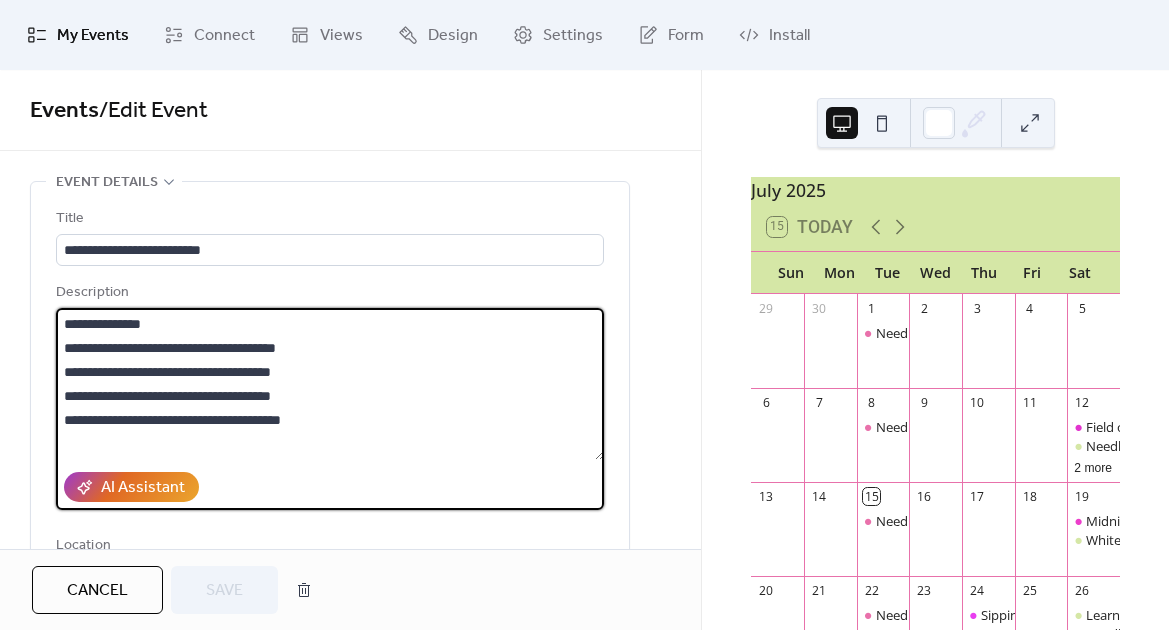 drag, startPoint x: 164, startPoint y: 396, endPoint x: 126, endPoint y: 403, distance: 38.63936 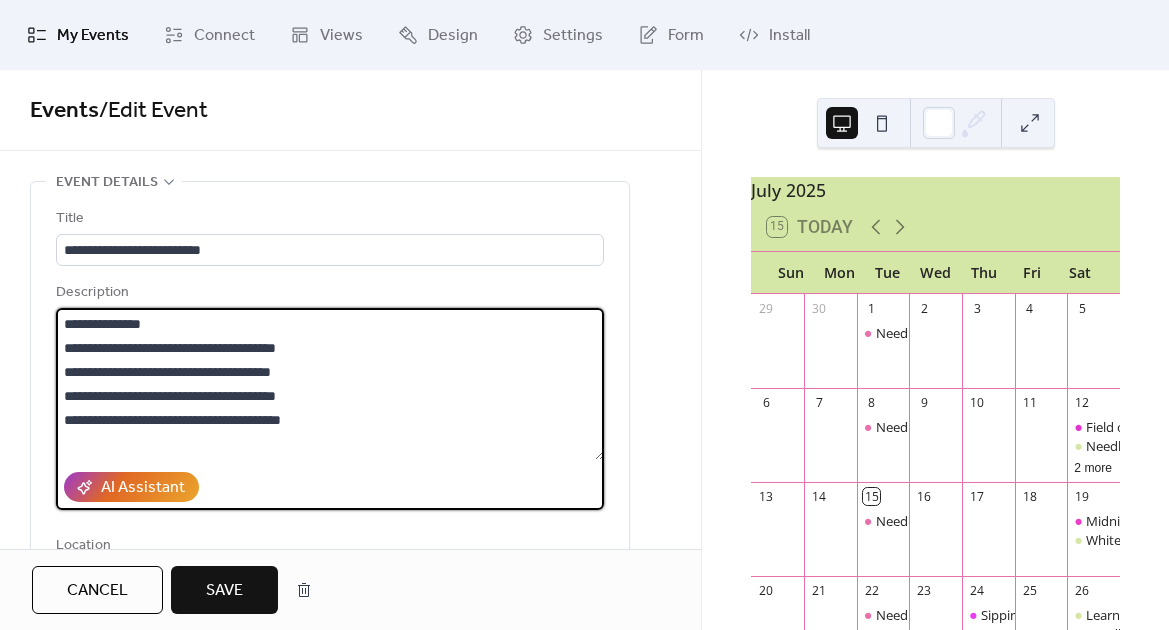 click on "**********" at bounding box center (330, 384) 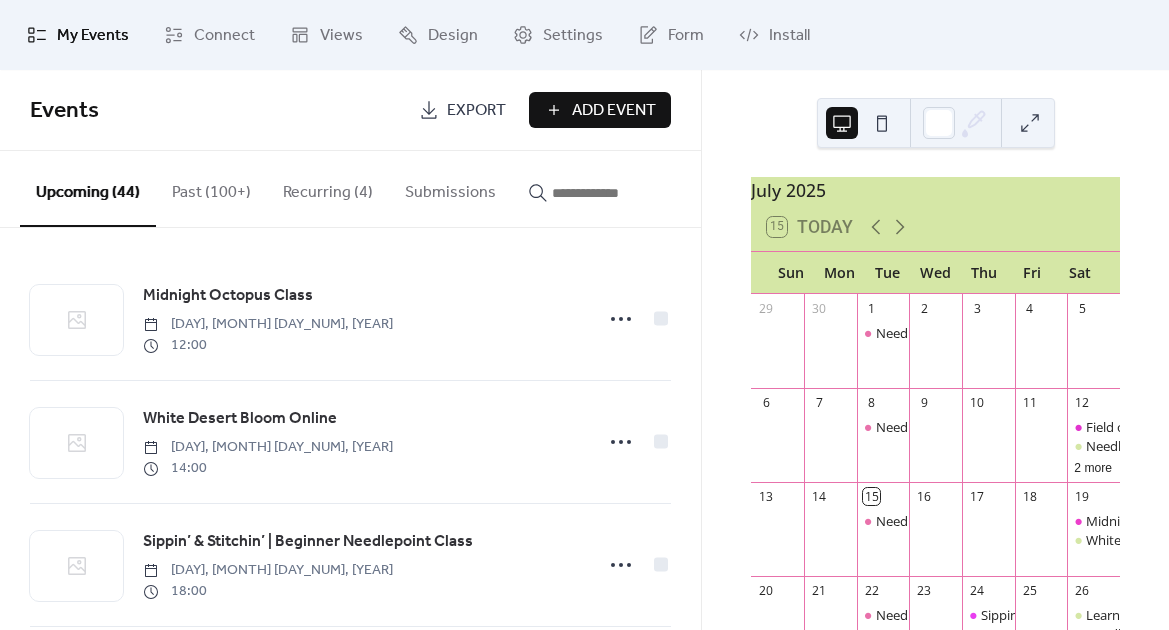 click at bounding box center (600, 188) 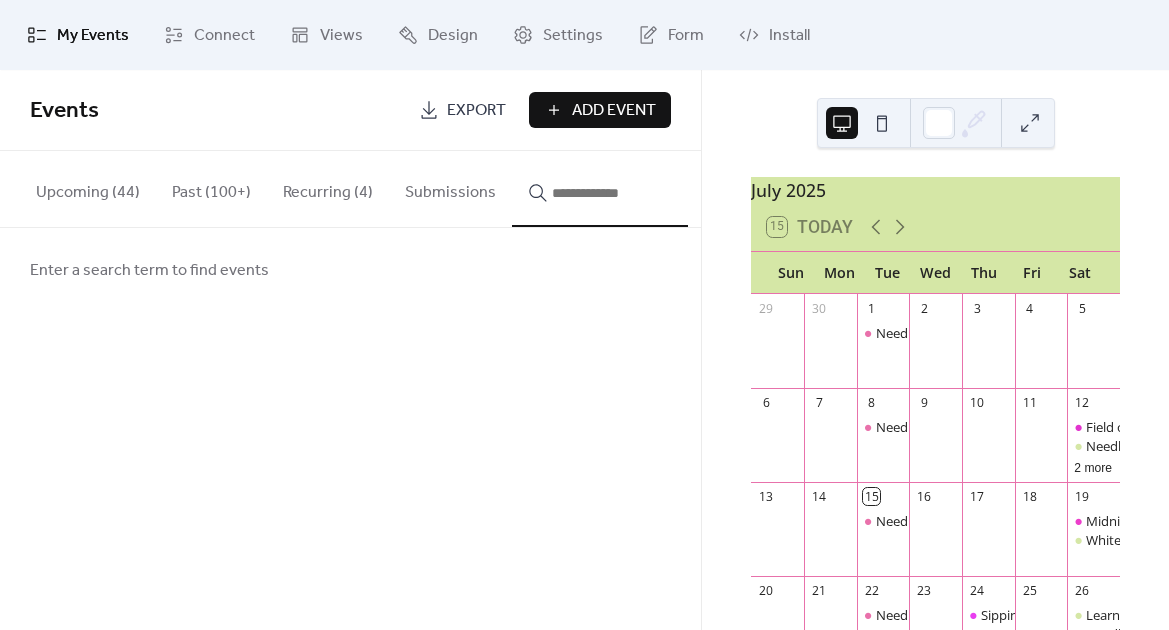 click at bounding box center (612, 193) 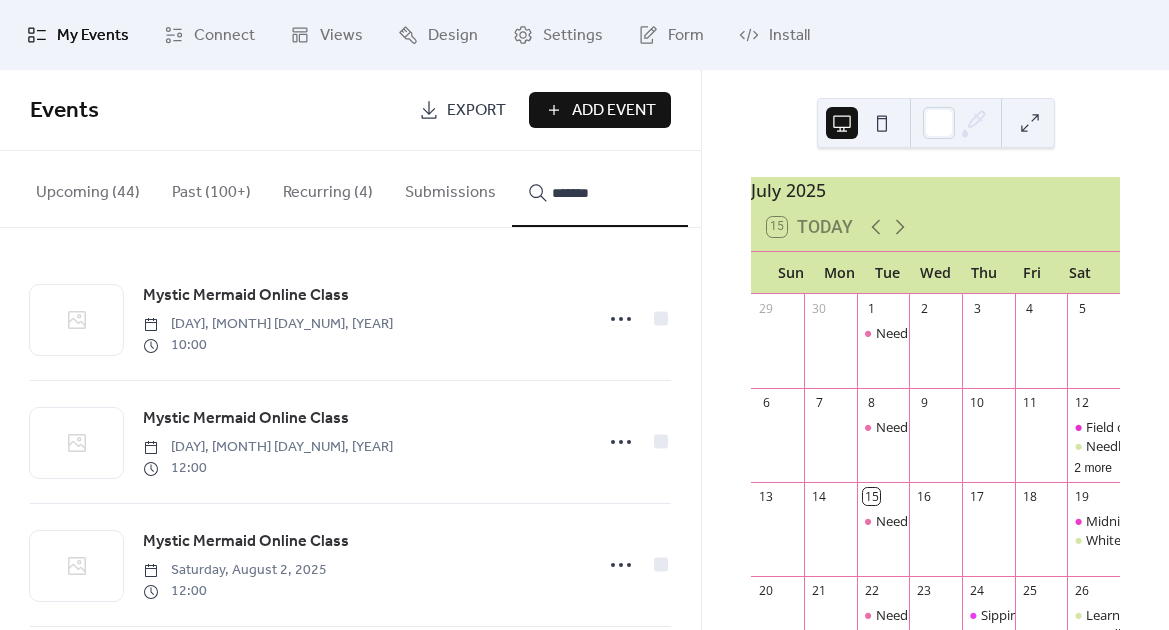 scroll, scrollTop: 12, scrollLeft: 0, axis: vertical 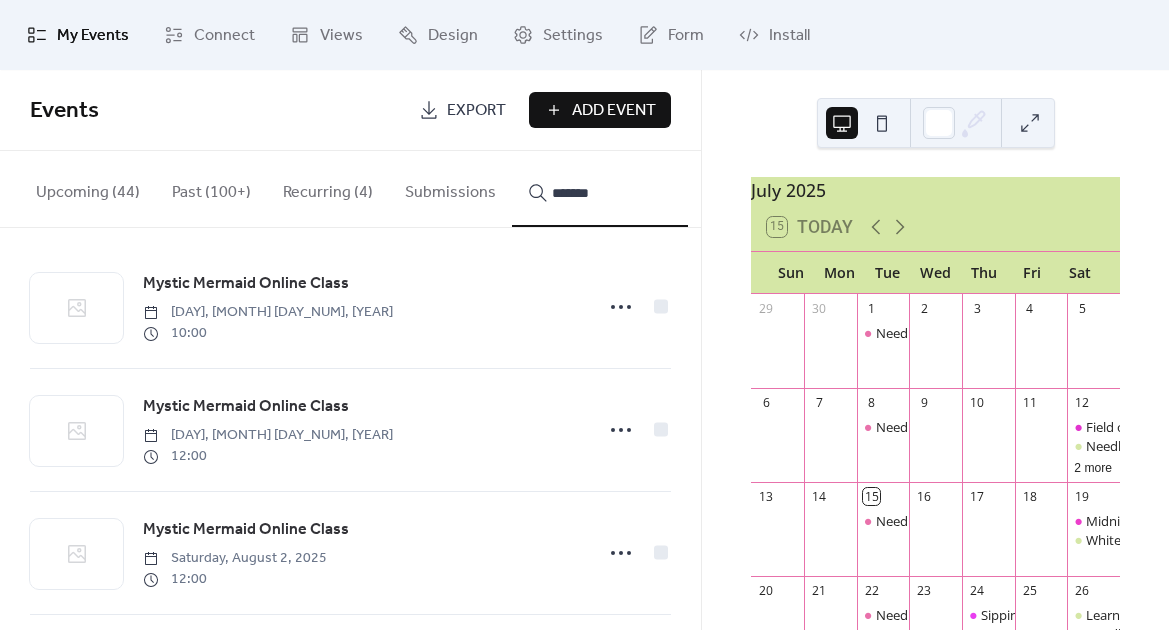 type on "*******" 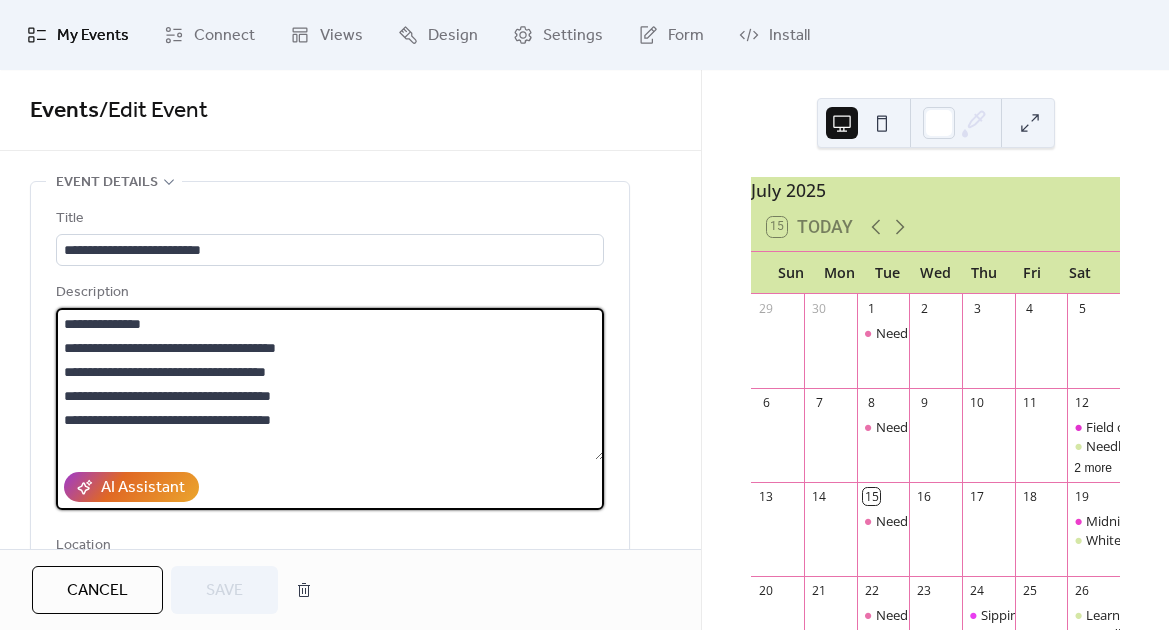 drag, startPoint x: 168, startPoint y: 401, endPoint x: 123, endPoint y: 400, distance: 45.01111 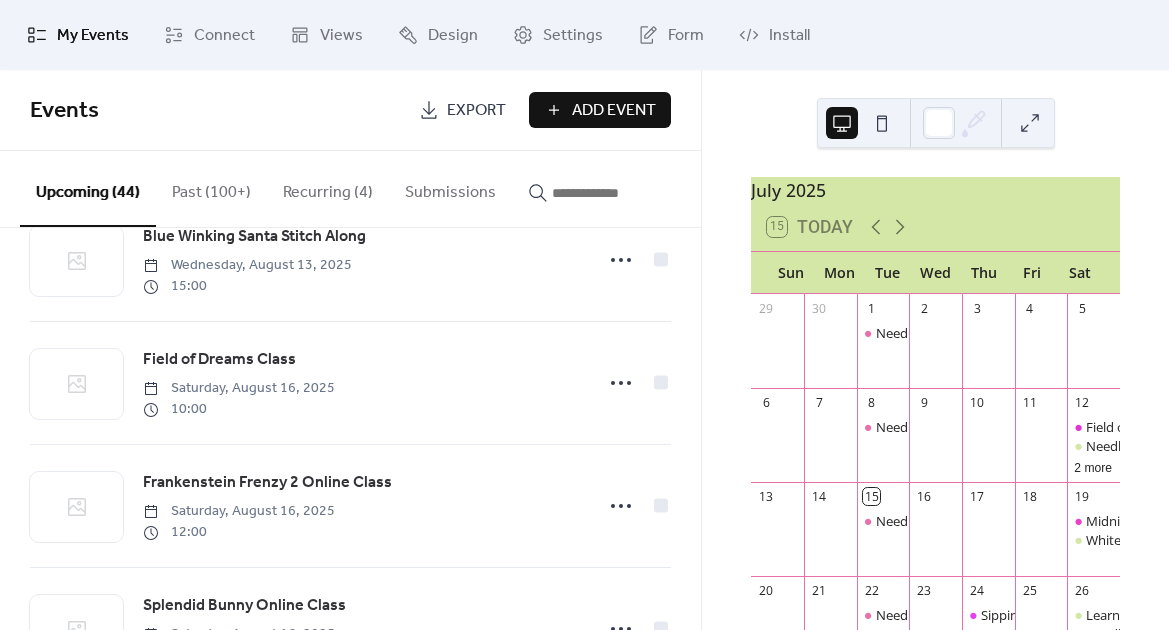 scroll, scrollTop: 0, scrollLeft: 0, axis: both 